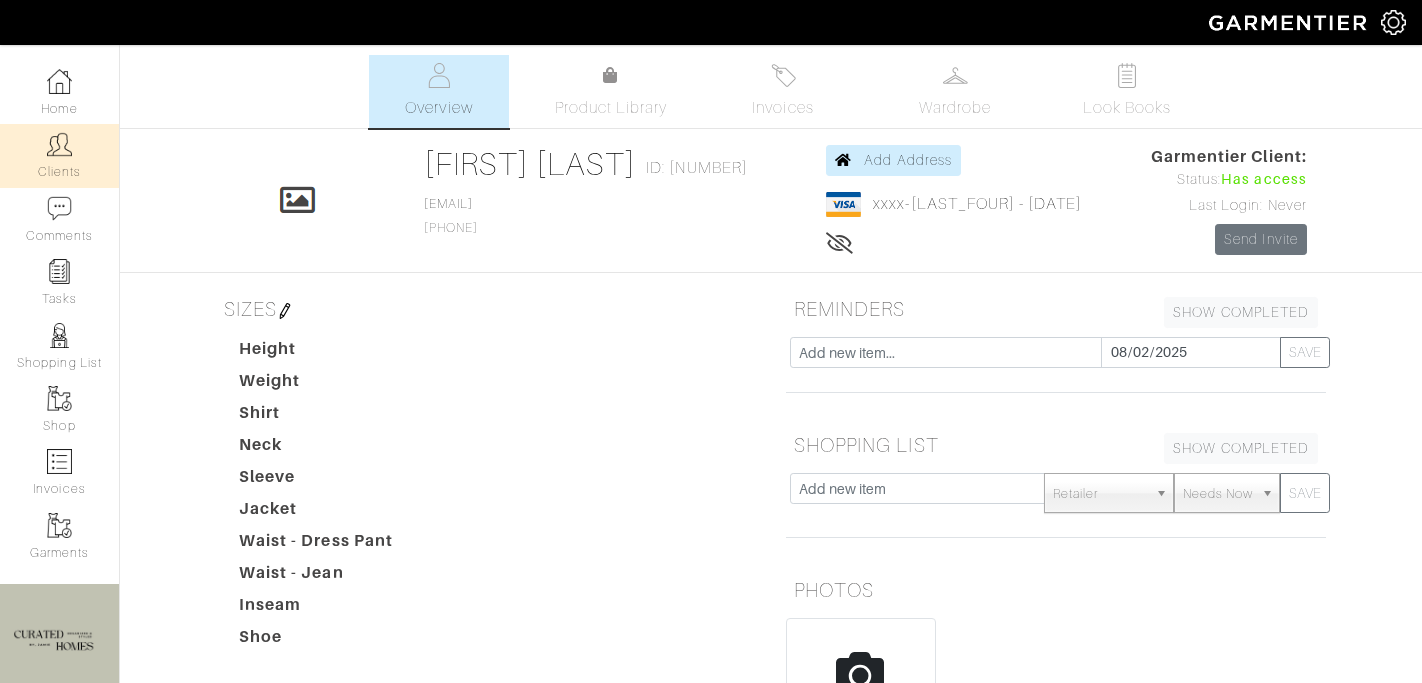 scroll, scrollTop: 0, scrollLeft: 0, axis: both 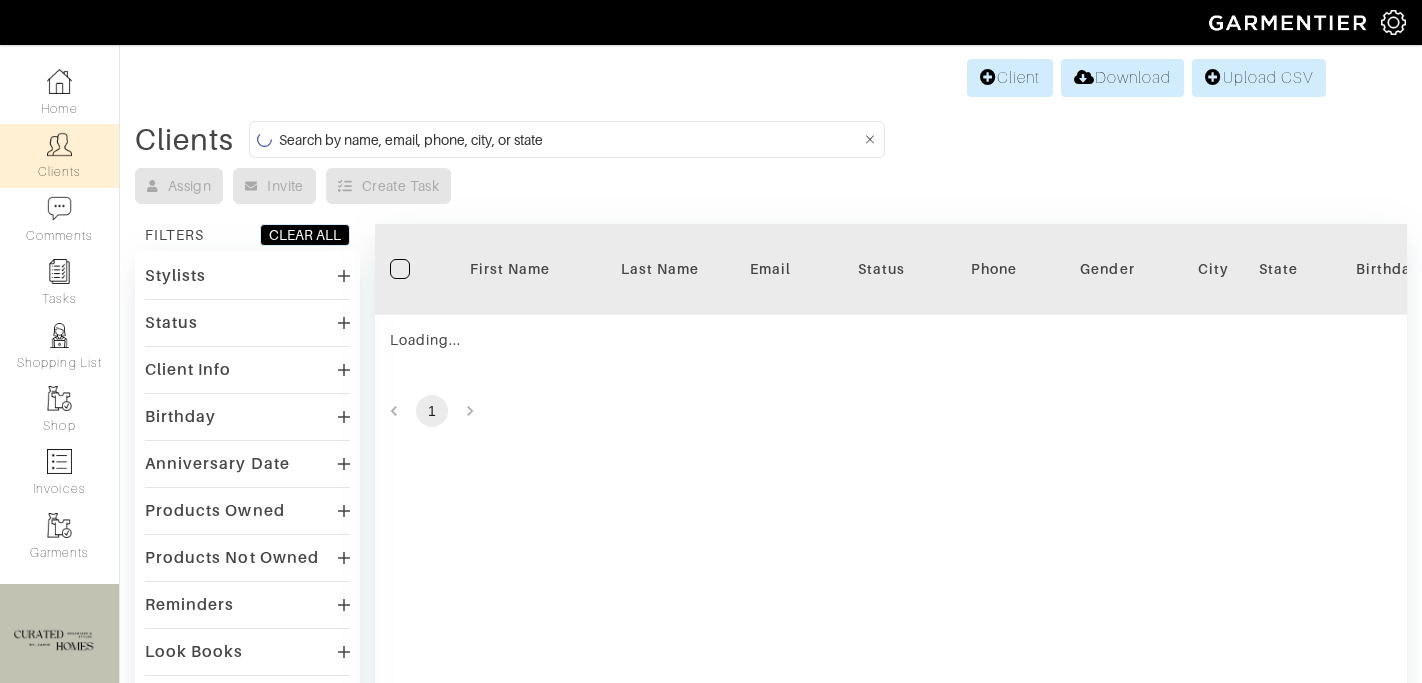 click at bounding box center [570, 139] 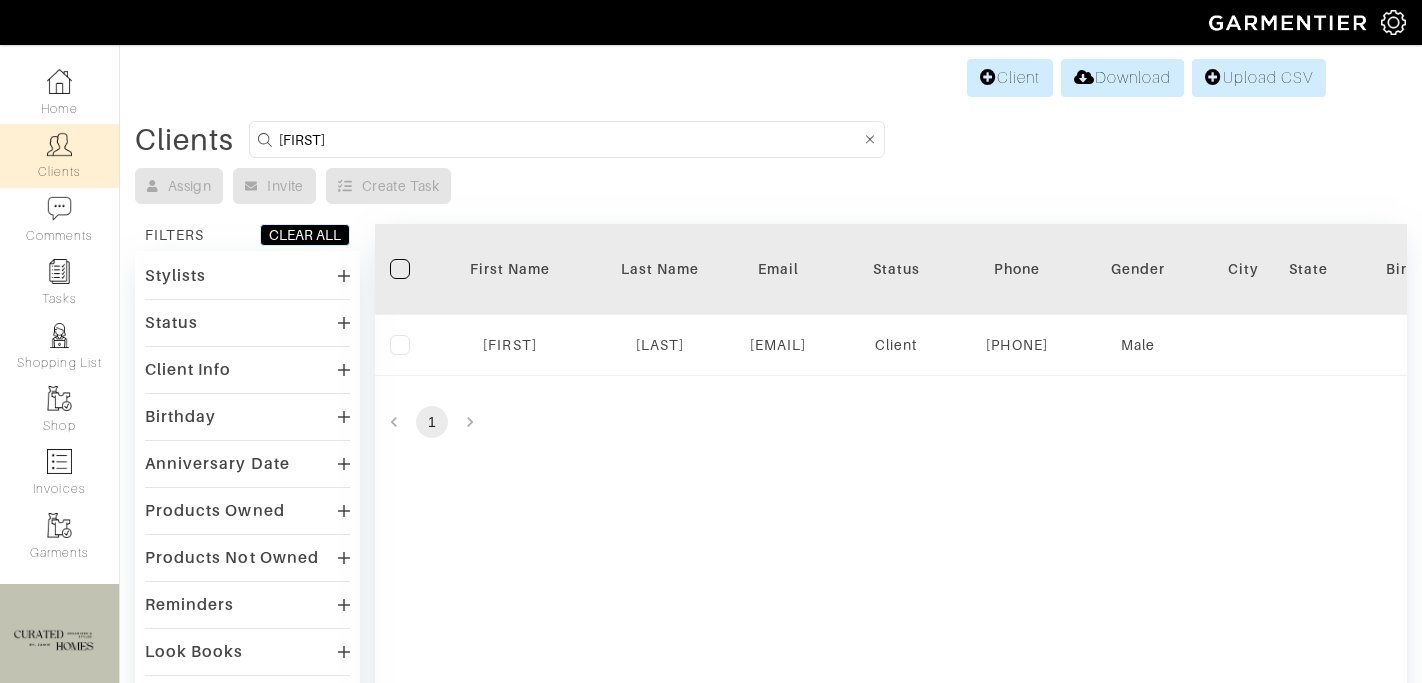 type on "david" 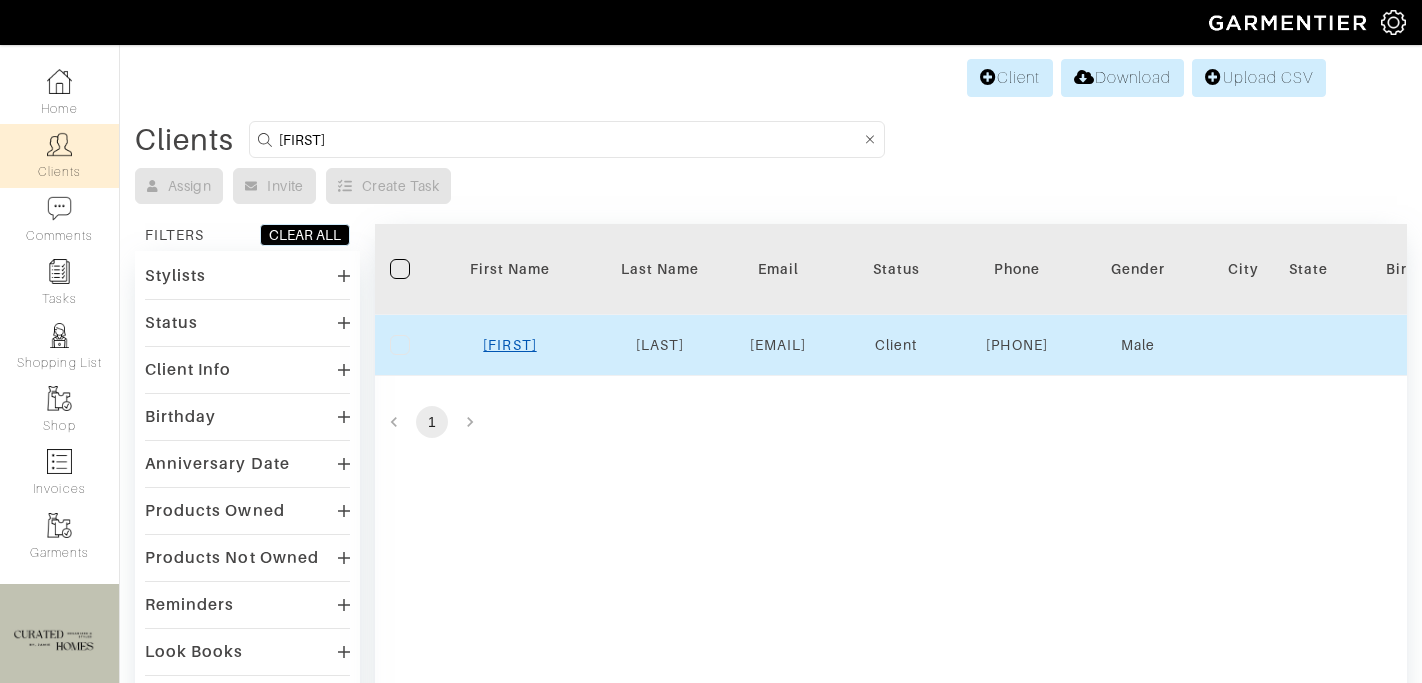 click on "[FIRST]" at bounding box center [509, 345] 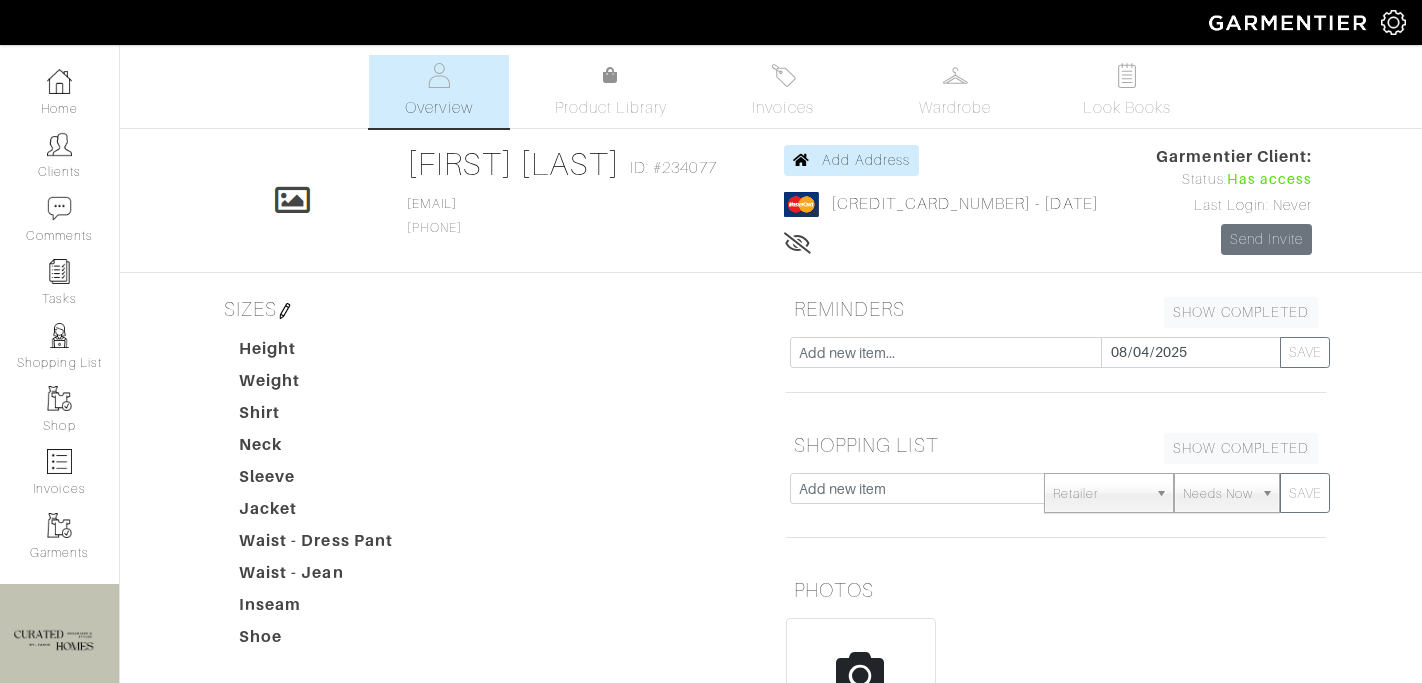 scroll, scrollTop: 0, scrollLeft: 0, axis: both 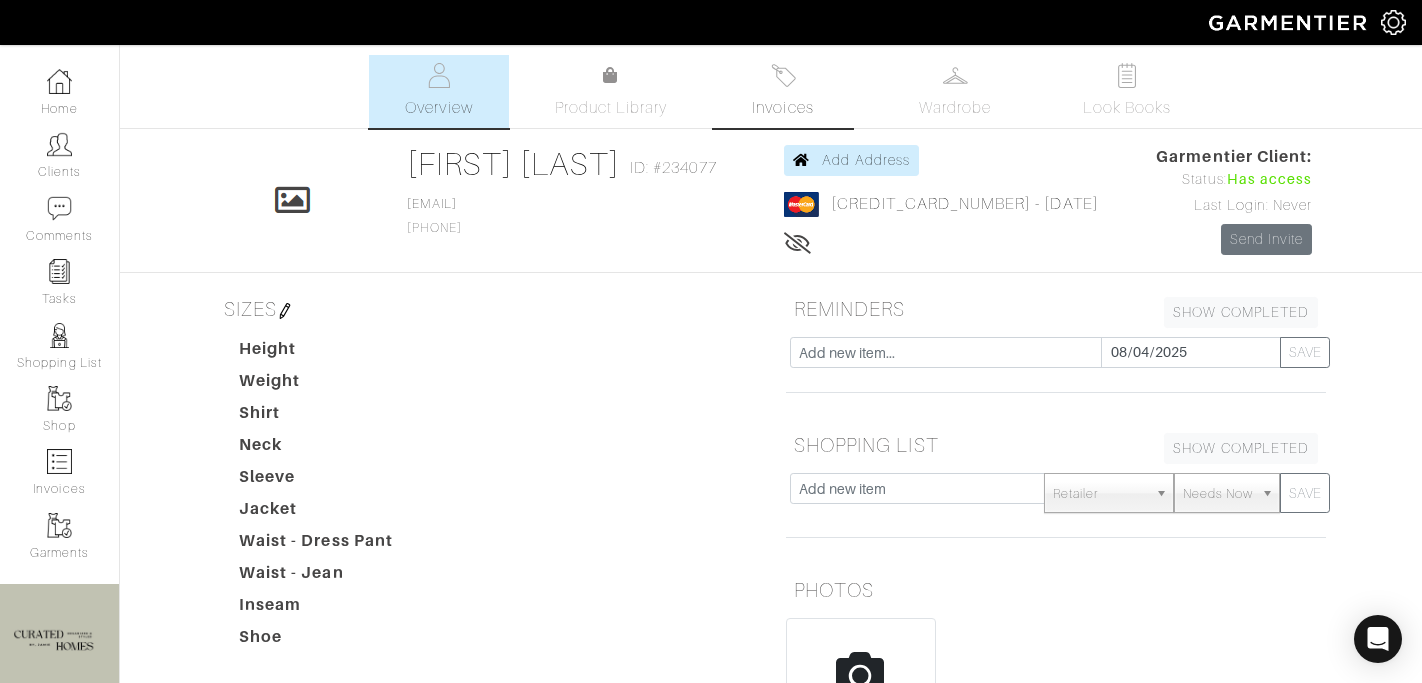 click on "Invoices" at bounding box center [783, 91] 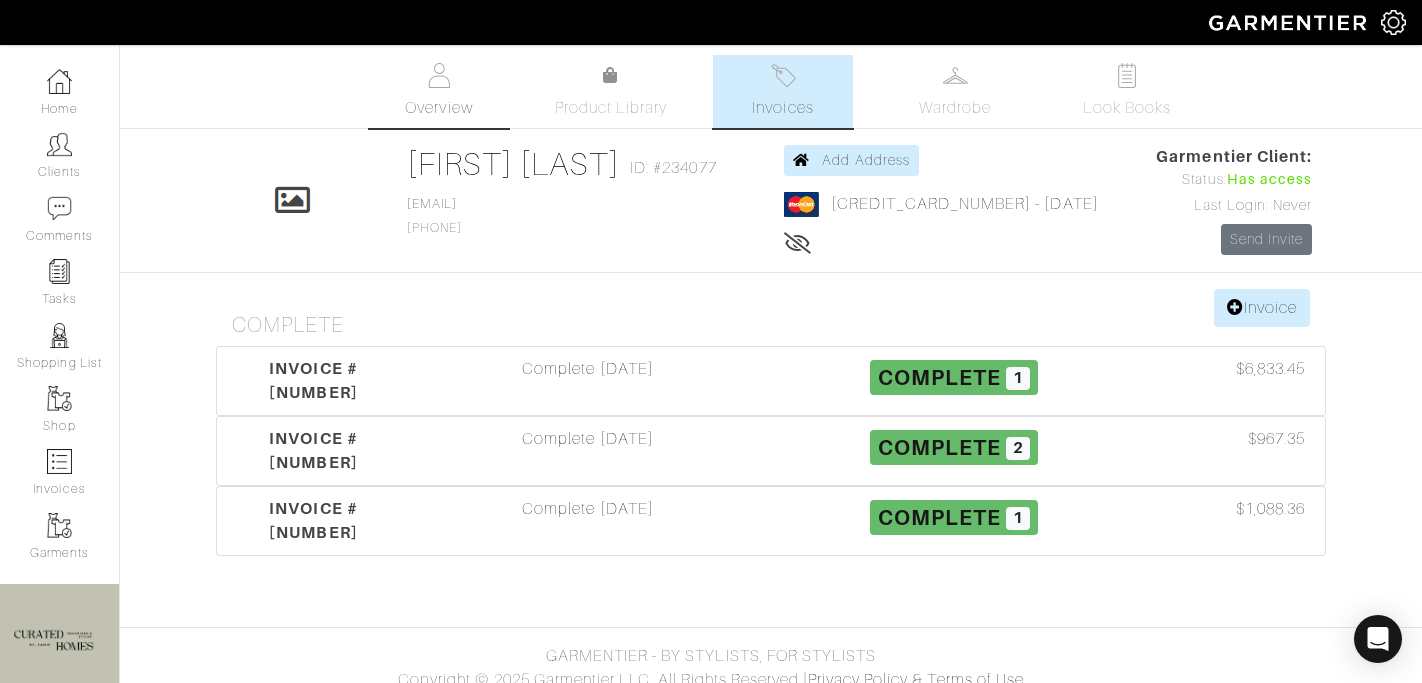 click on "Overview" at bounding box center [438, 108] 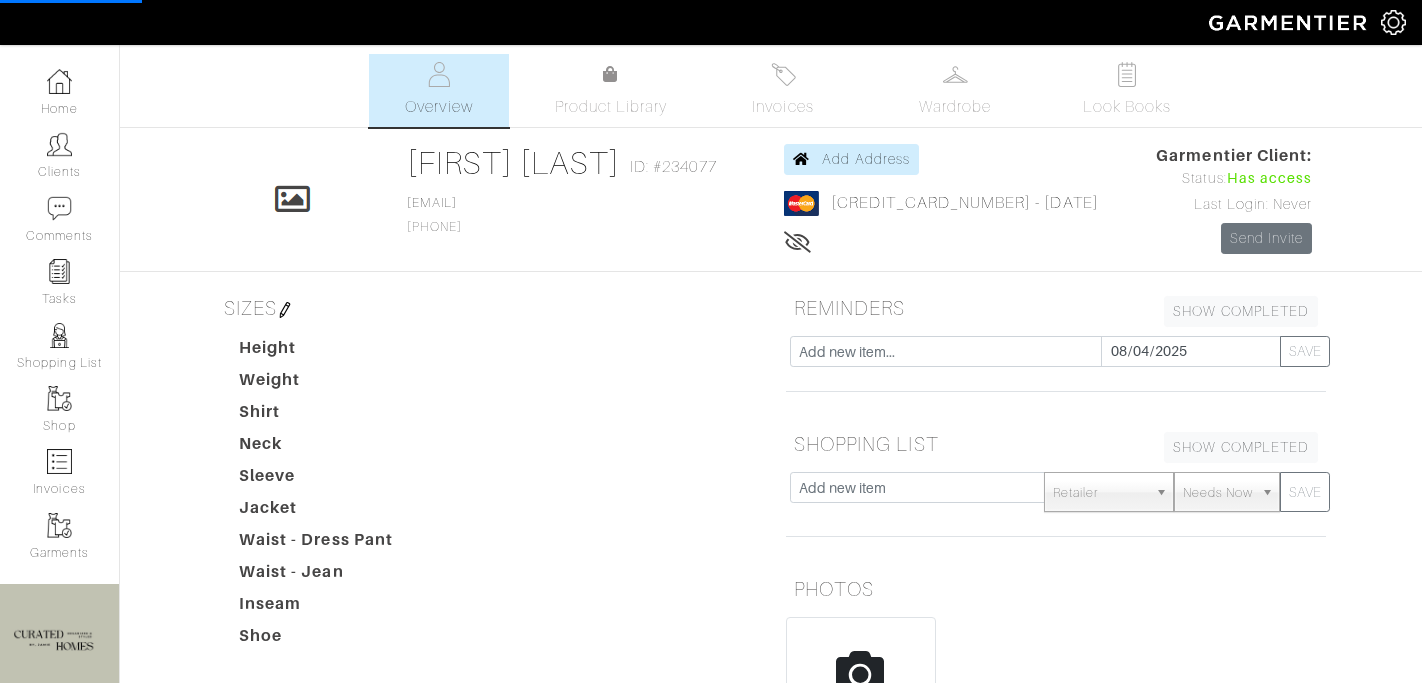 scroll, scrollTop: 468, scrollLeft: 0, axis: vertical 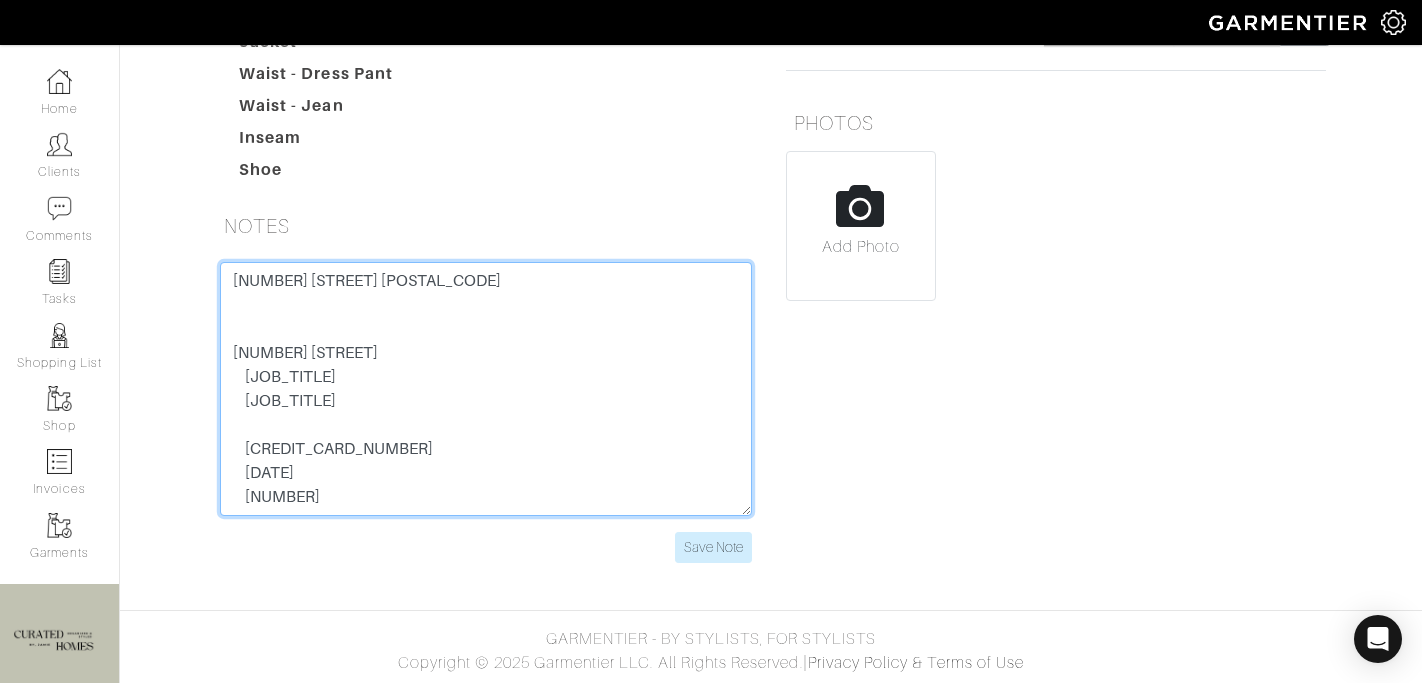 click on "[NUMBER] [STREET] [POSTAL_CODE]
[NUMBER] [STREET]
[JOB_TITLE]
[JOB_TITLE]
[CREDIT_CARD_NUMBER]
[DATE]
[NUMBER]" at bounding box center (486, 389) 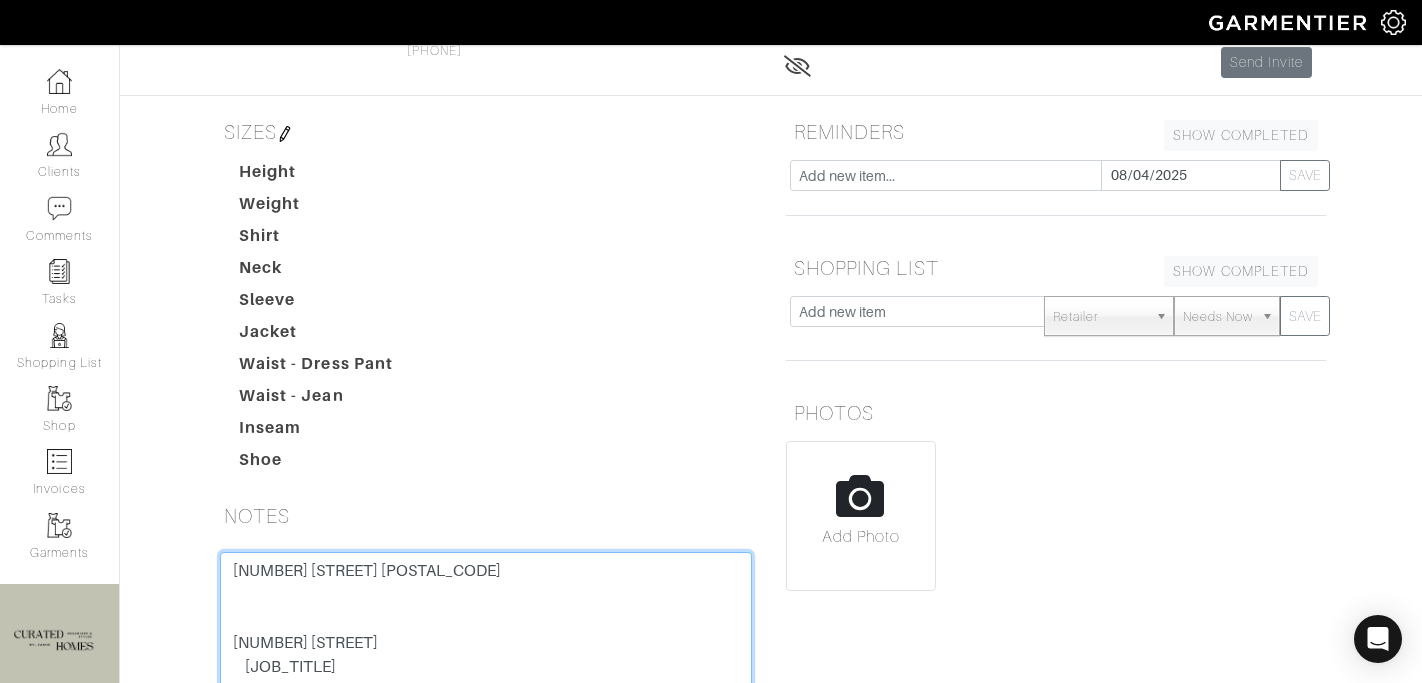 scroll, scrollTop: 468, scrollLeft: 0, axis: vertical 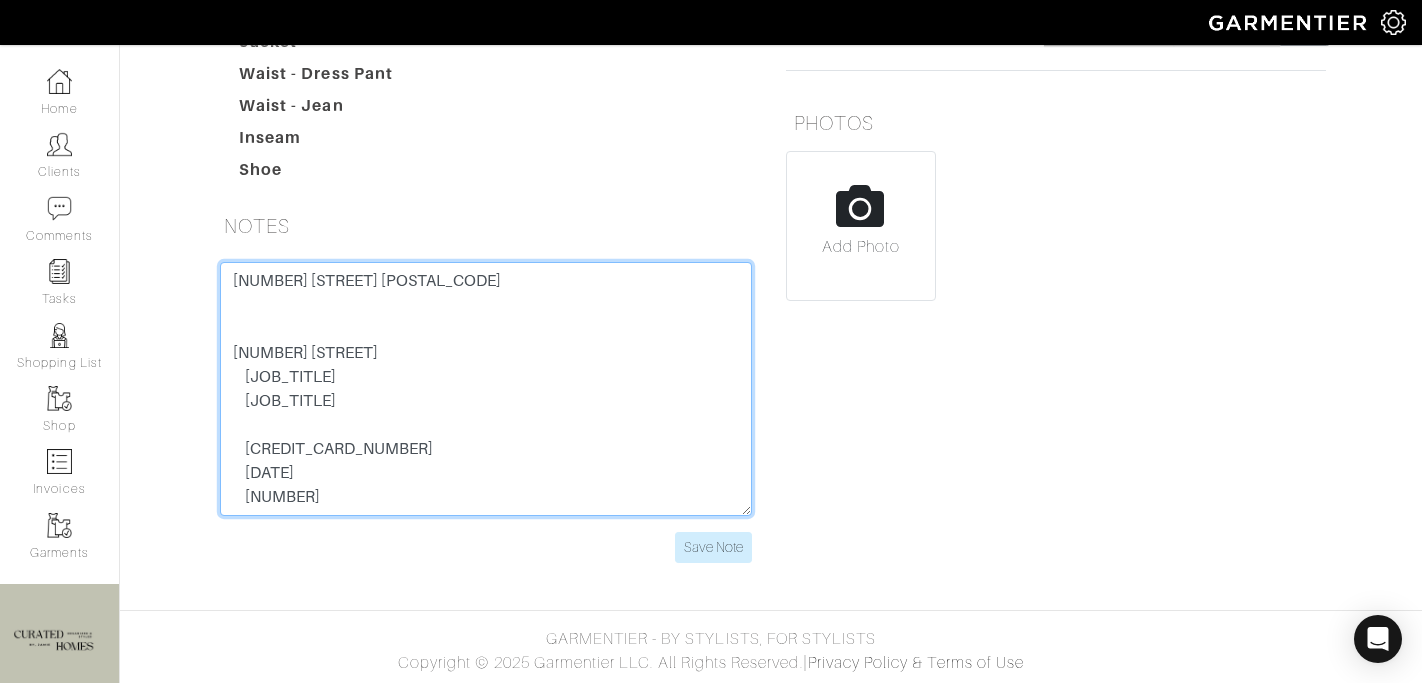 click on "[NUMBER] [STREET] [POSTAL_CODE]
[NUMBER] [STREET]
[JOB_TITLE]
[JOB_TITLE]
[CREDIT_CARD_NUMBER]
[DATE]
[NUMBER]" at bounding box center (486, 389) 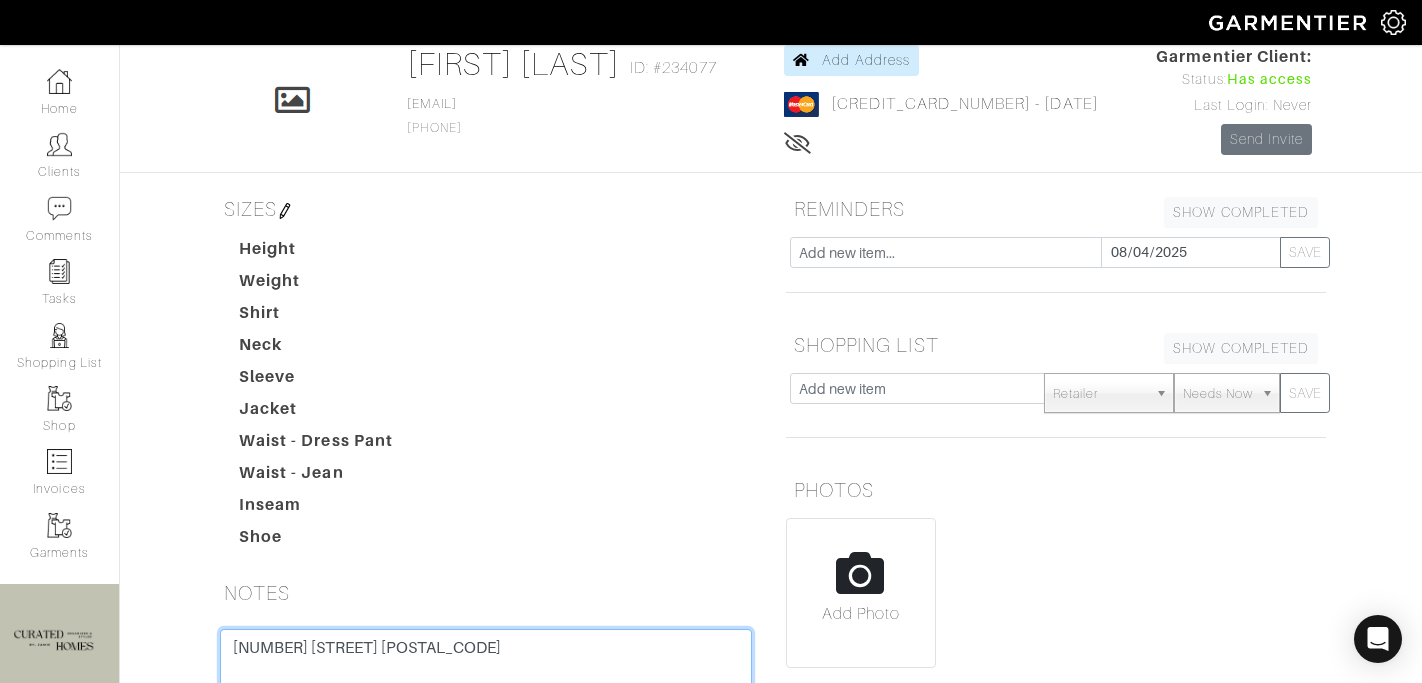scroll, scrollTop: 0, scrollLeft: 0, axis: both 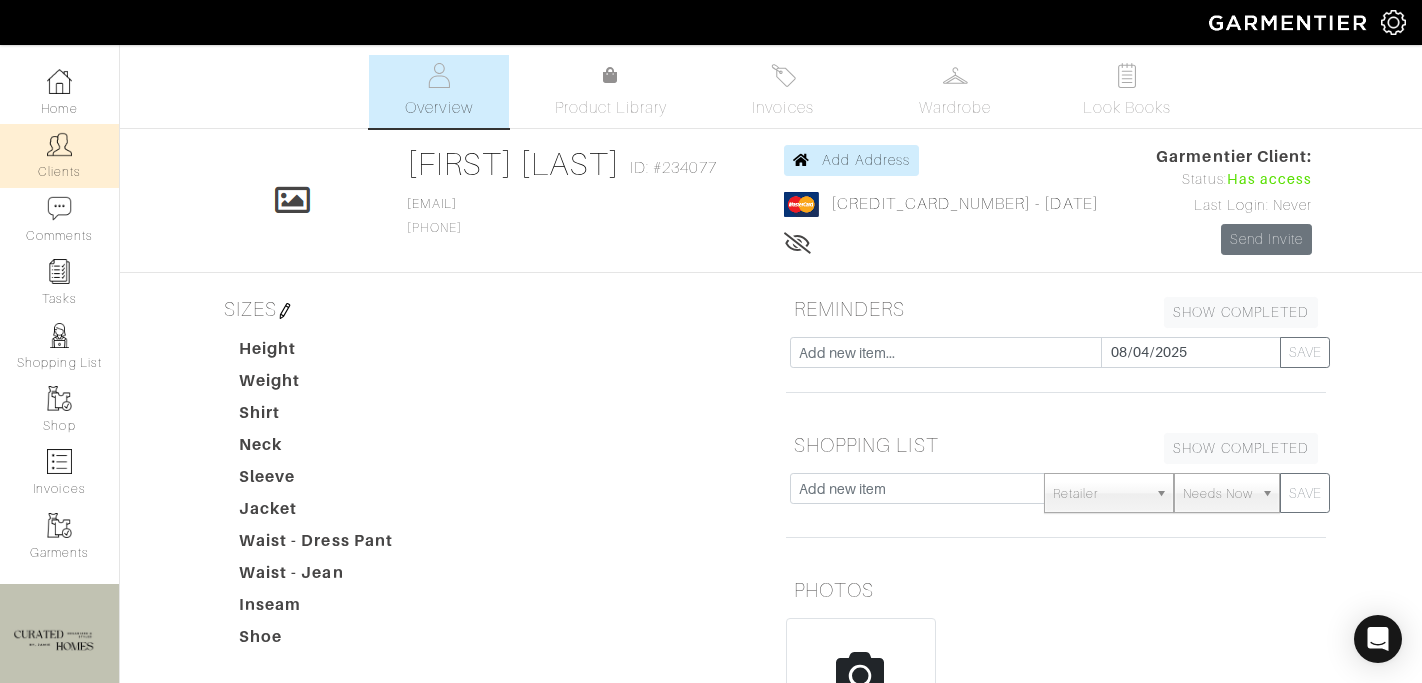 click at bounding box center (59, 144) 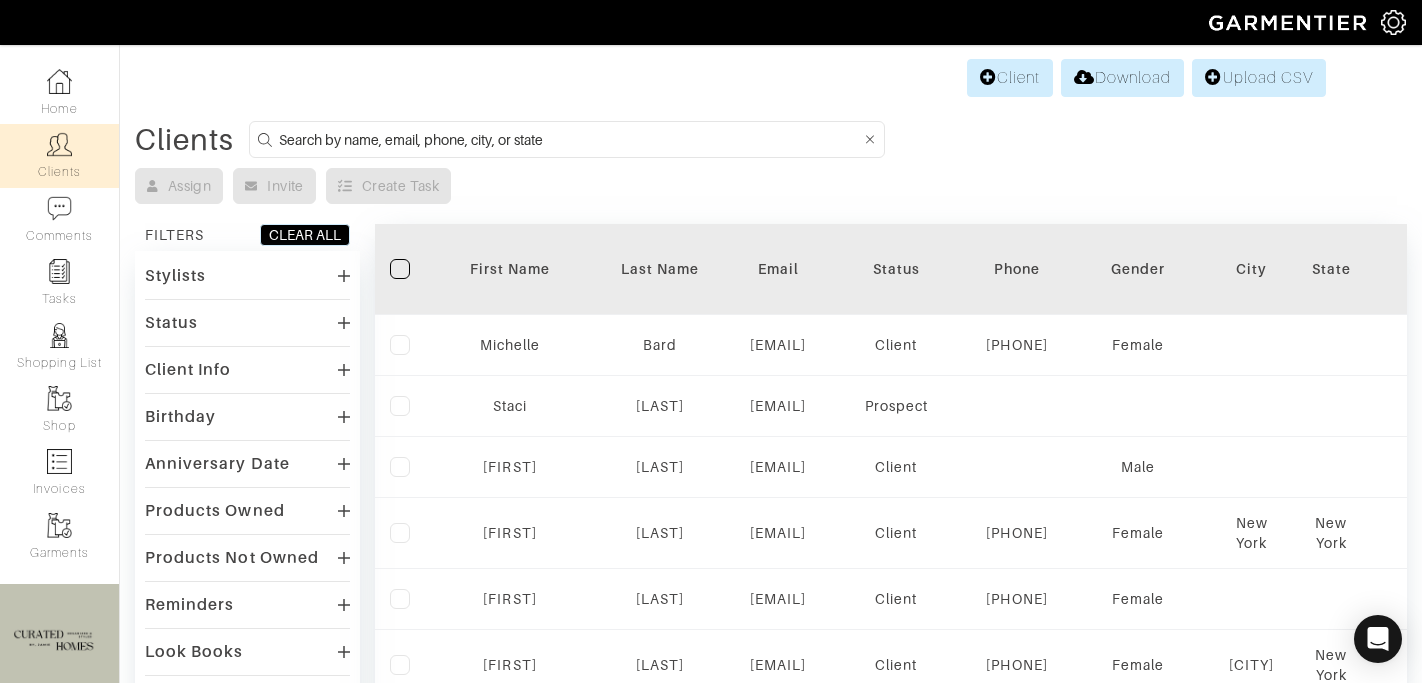 click at bounding box center (570, 139) 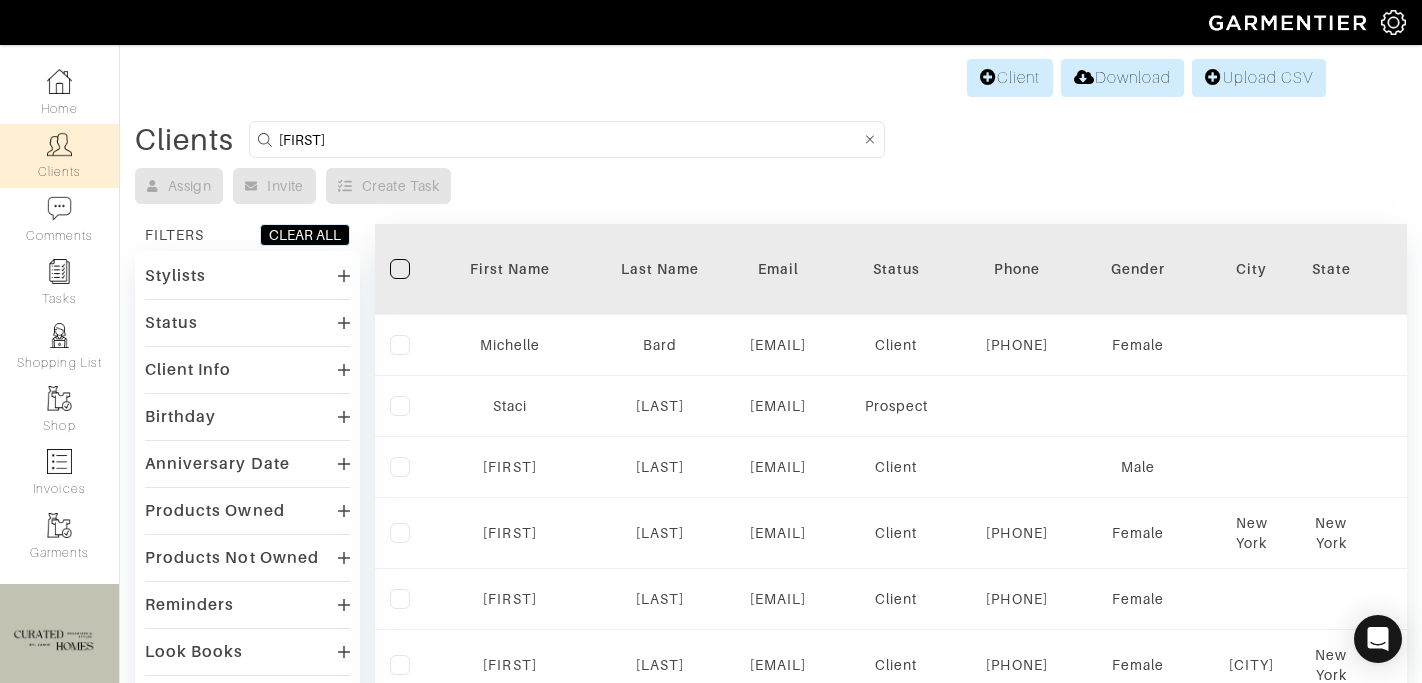type on "[FIRST] [LAST]" 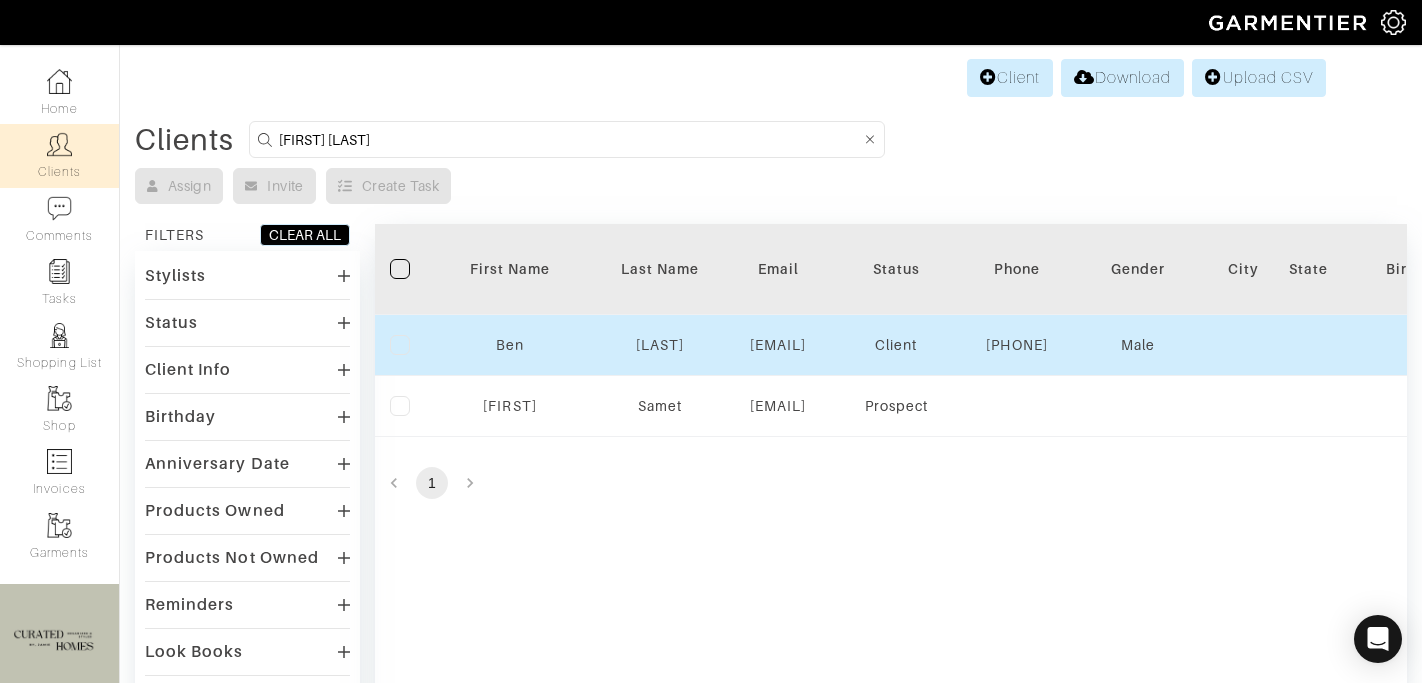 click on "Ben" at bounding box center [510, 345] 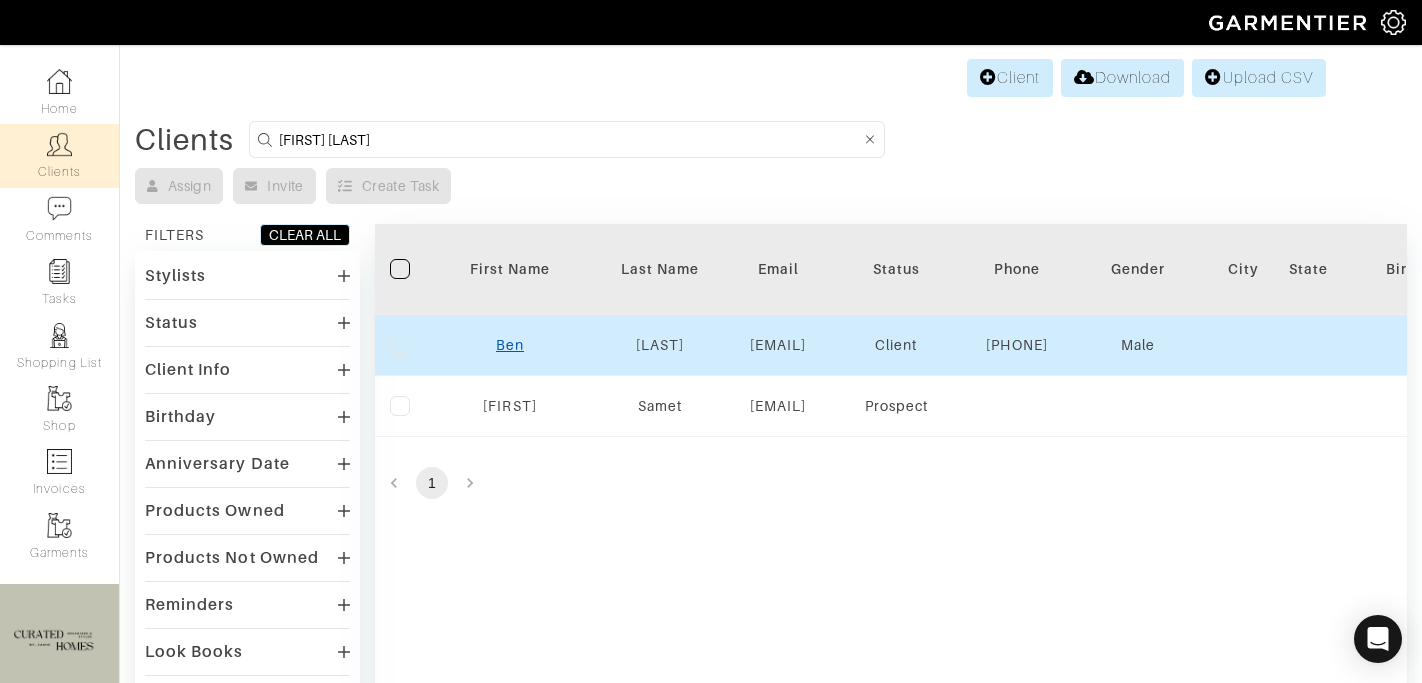 click on "Ben" at bounding box center (510, 345) 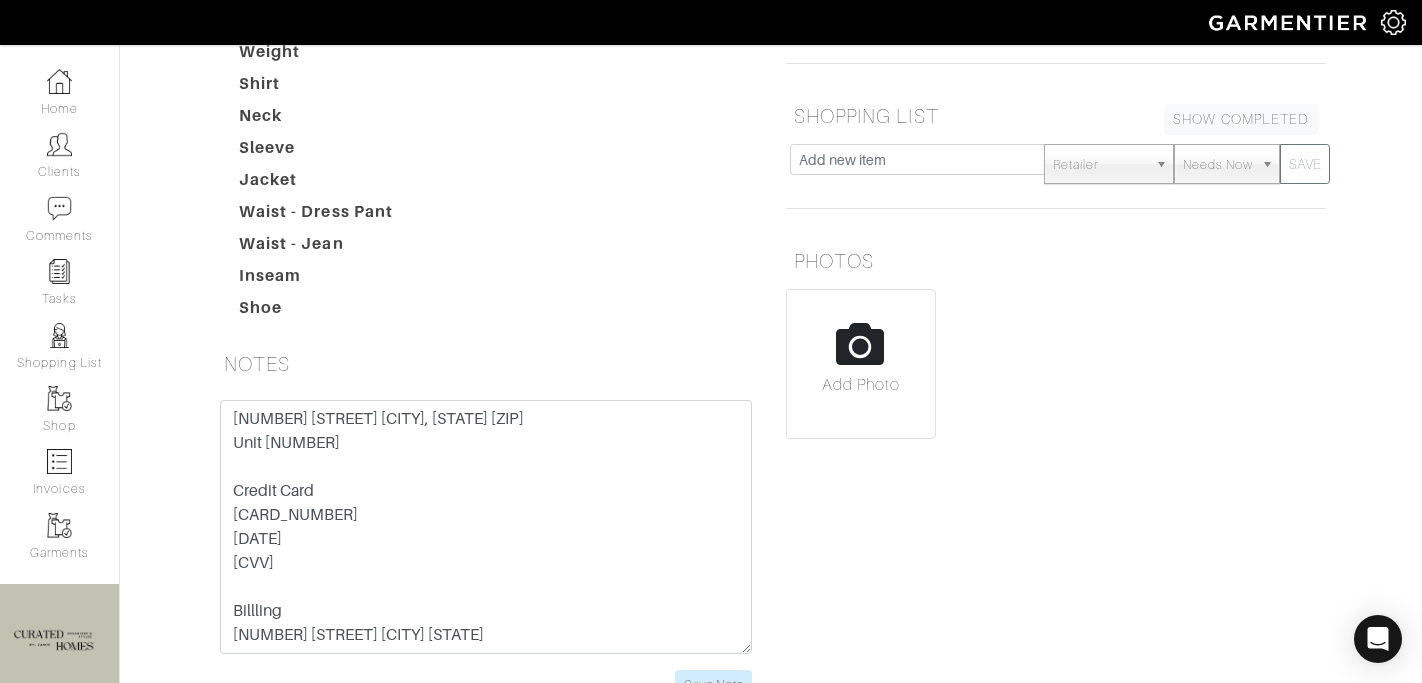scroll, scrollTop: 351, scrollLeft: 0, axis: vertical 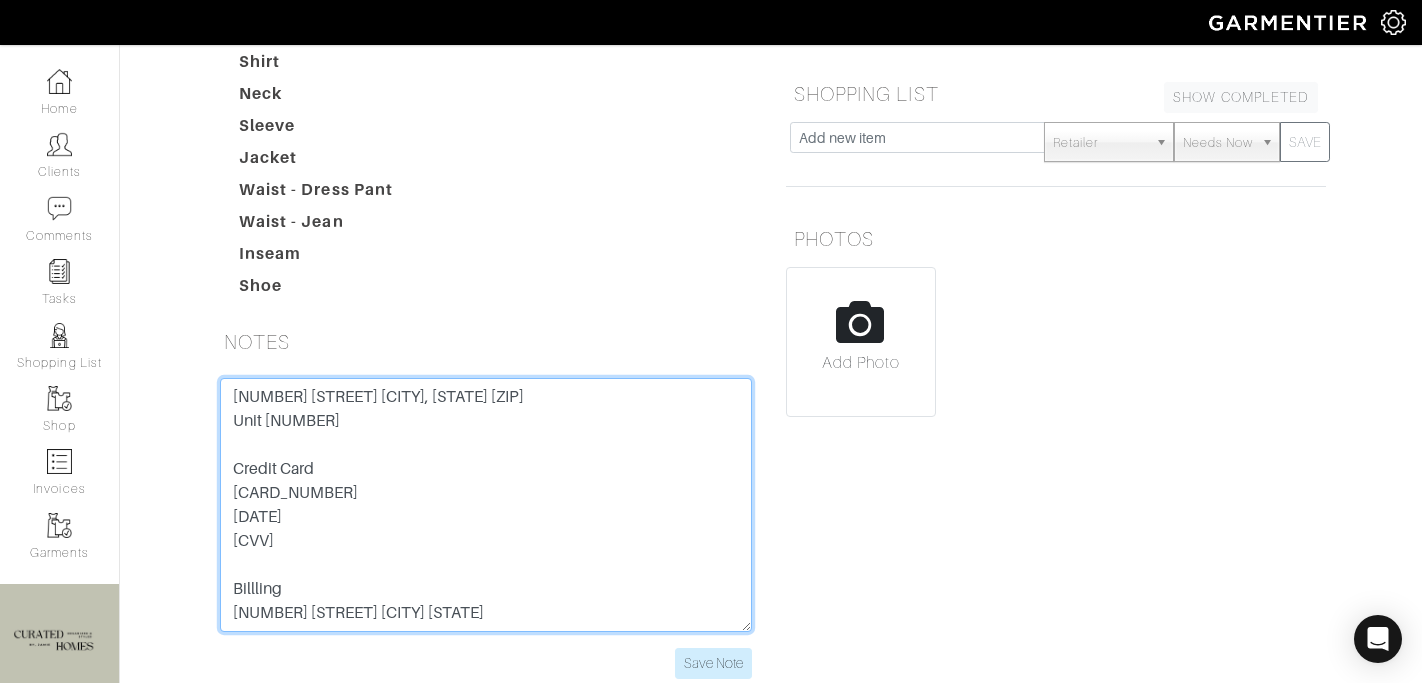 click on "[NUMBER] [STREET] [CITY], [STATE] [POSTAL_CODE]
Unit [NUMBER]
[CARD_TYPE]
[CREDIT_CARD_NUMBER]
[DATE]
[CVV]
Billling
[NUMBER] [STREET] [CITY] [STATE]" at bounding box center (486, 505) 